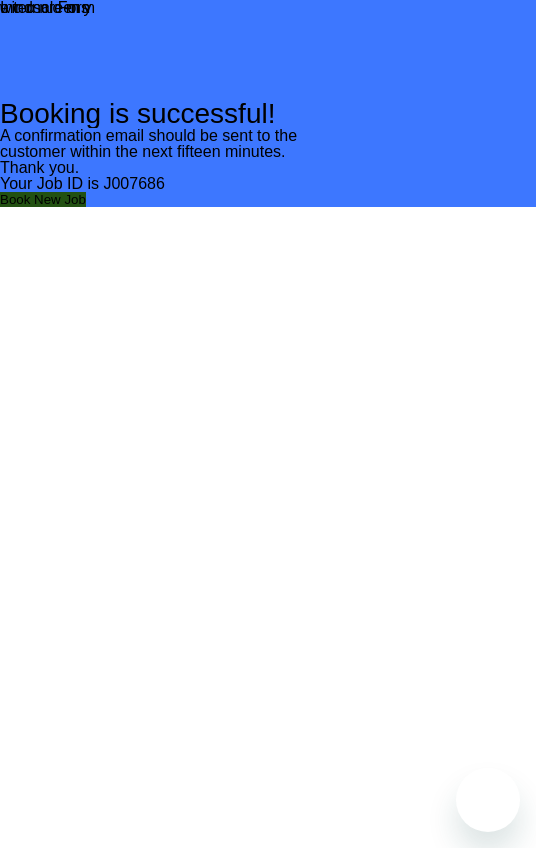 scroll, scrollTop: 0, scrollLeft: 0, axis: both 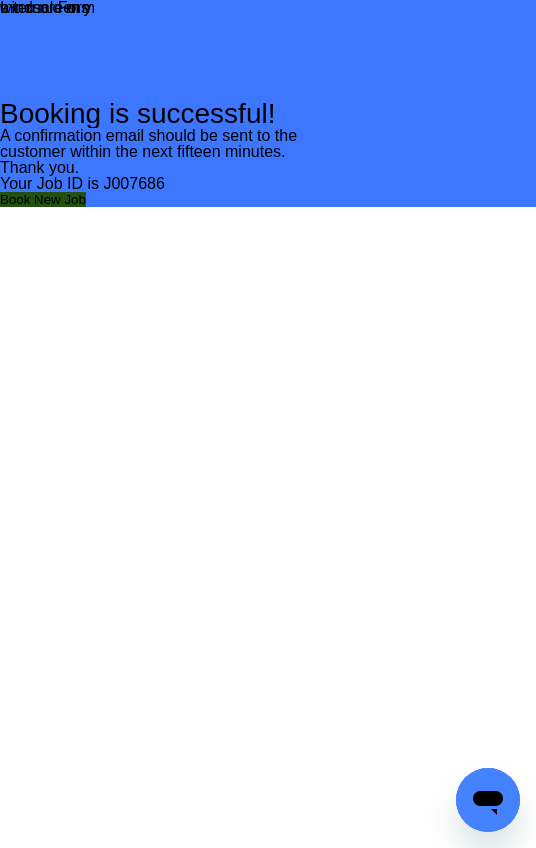 click on "Book New Job" at bounding box center [43, 199] 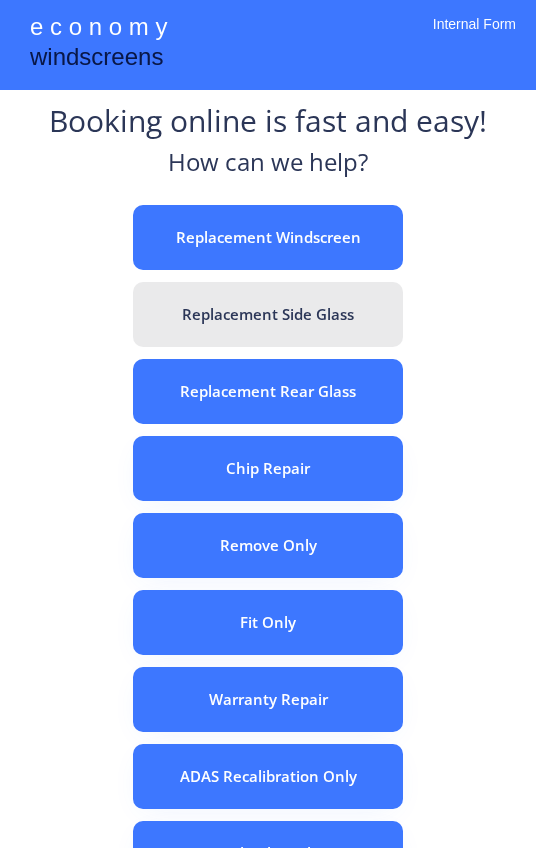 scroll, scrollTop: 0, scrollLeft: 0, axis: both 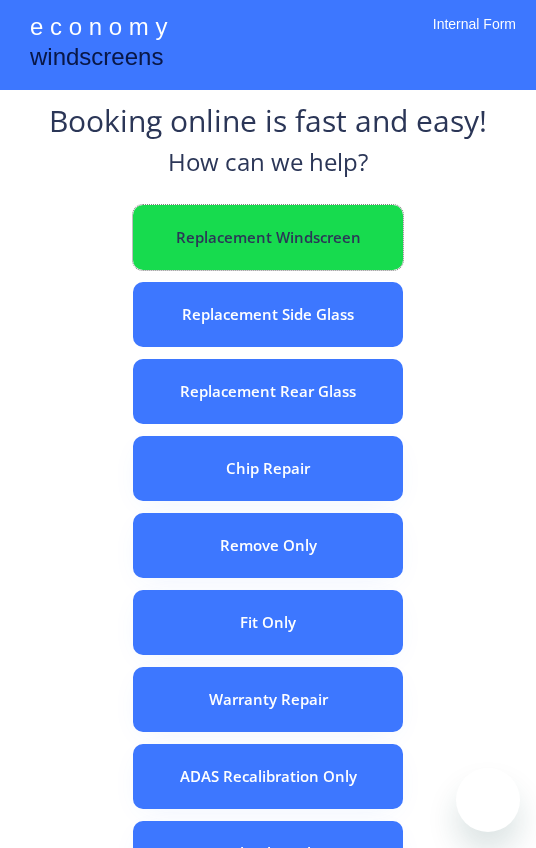 click on "Replacement Windscreen" at bounding box center (268, 237) 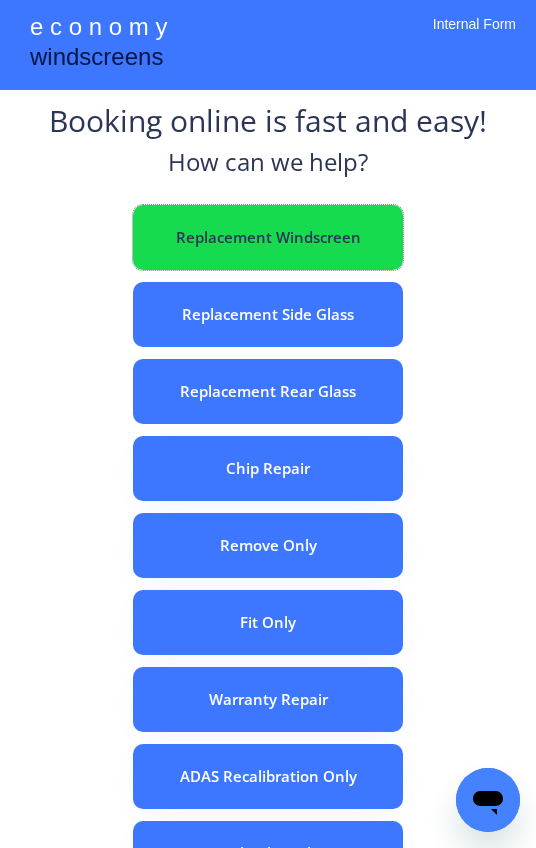 scroll, scrollTop: 0, scrollLeft: 0, axis: both 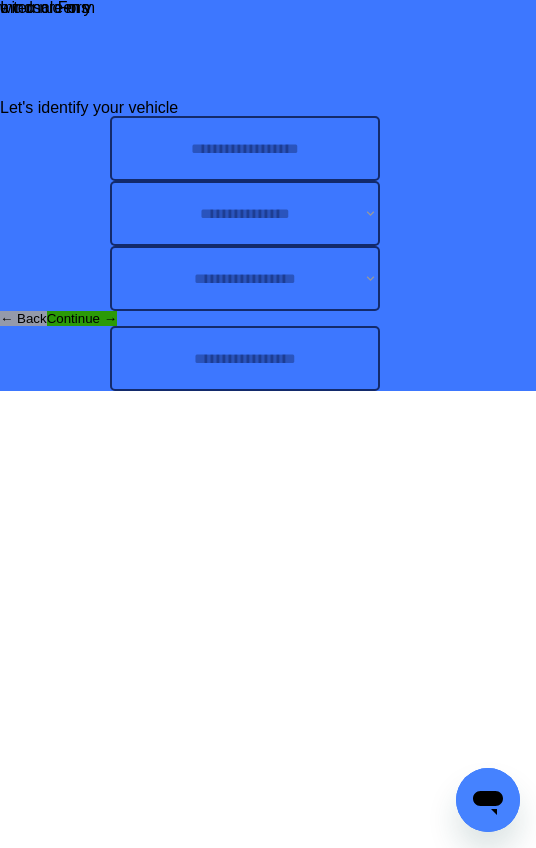 click at bounding box center [245, 358] 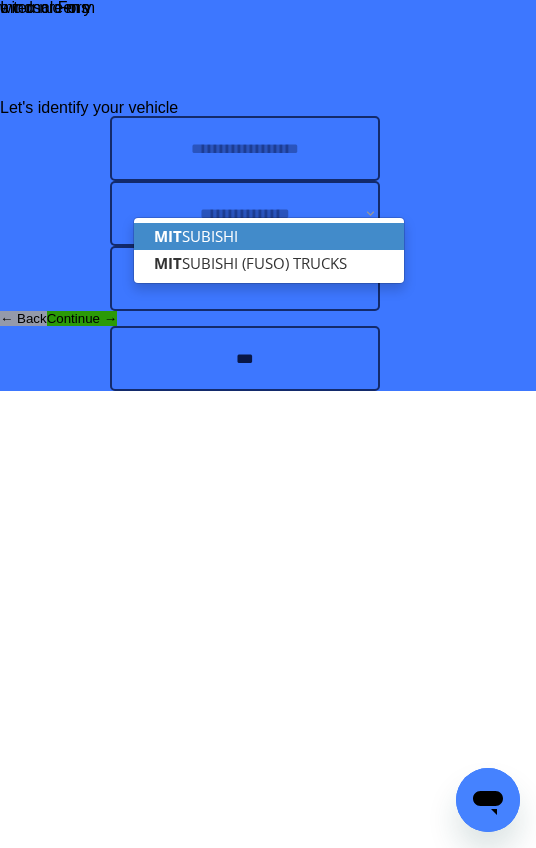 click on "MIT SUBISHI" at bounding box center [269, 236] 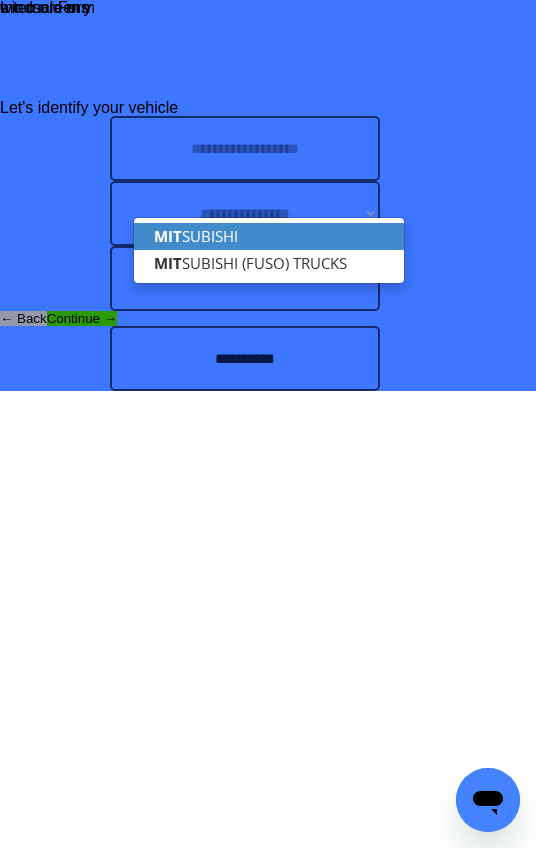 type on "**********" 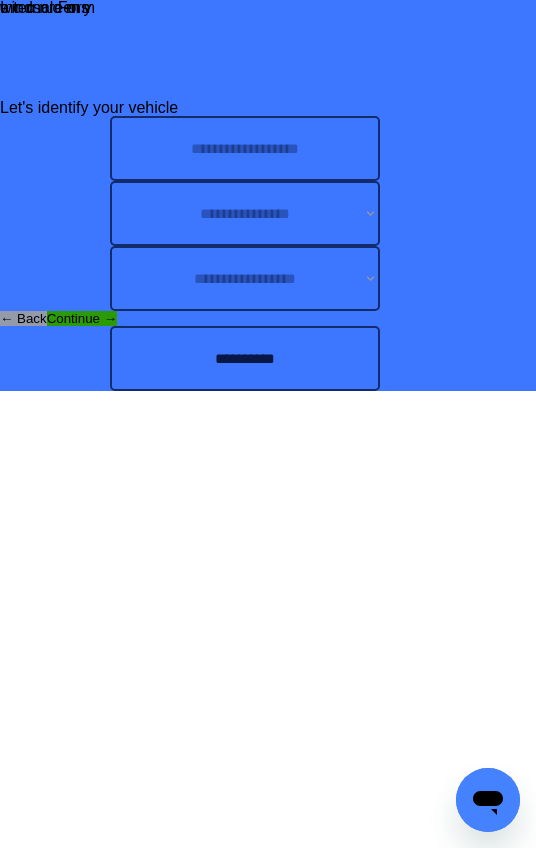 click at bounding box center (245, 148) 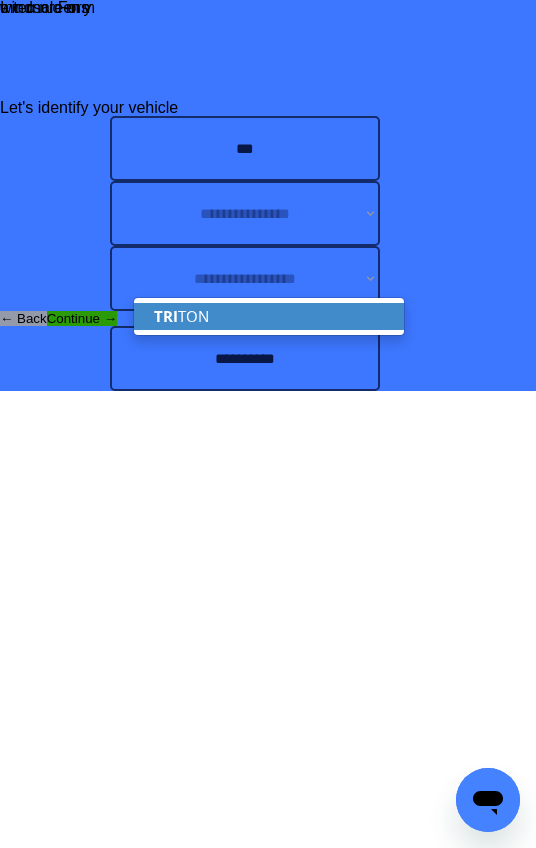 click on "TRI TON" at bounding box center (269, 316) 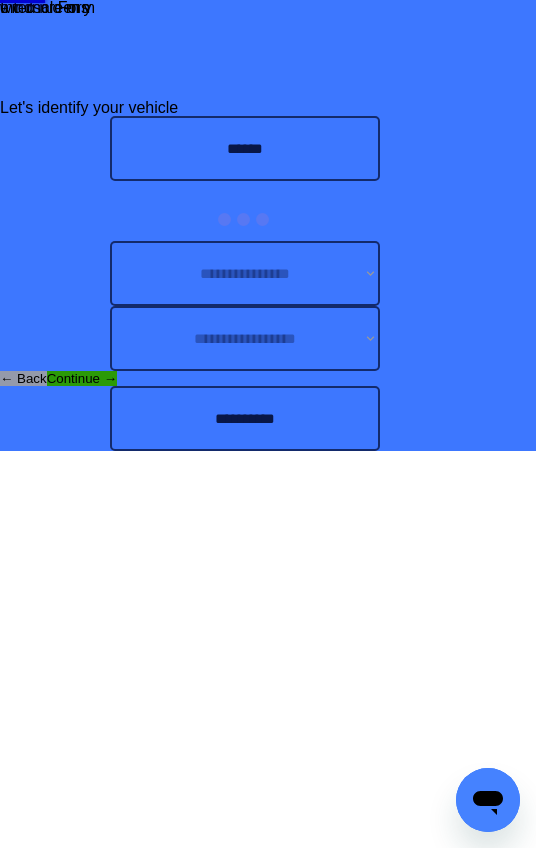 type on "******" 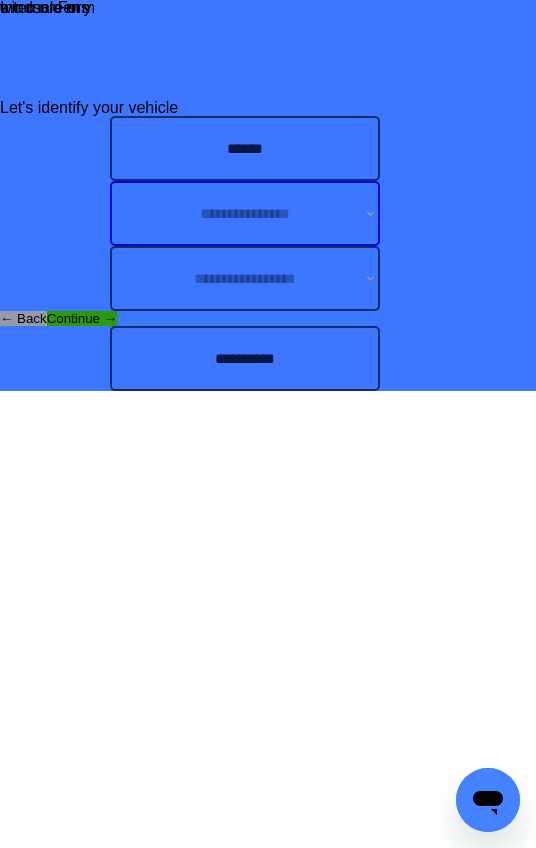 click on "**********" at bounding box center (245, 213) 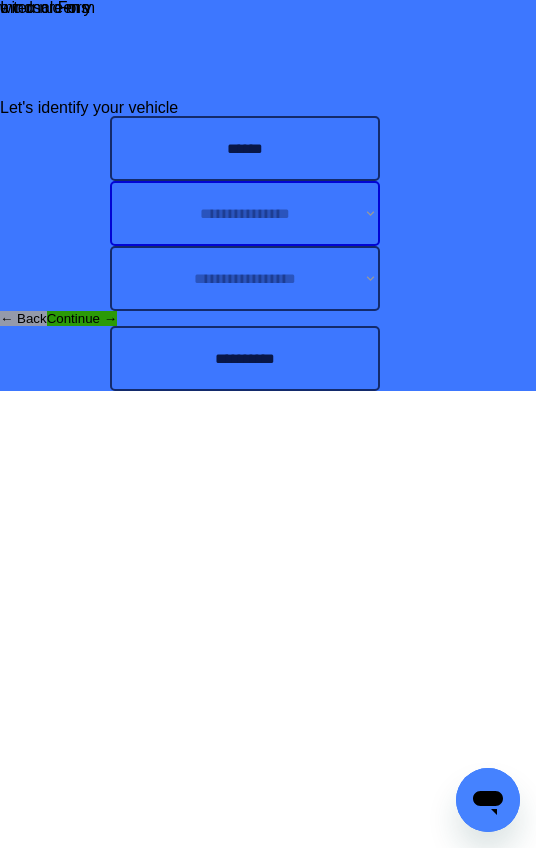 select on "******" 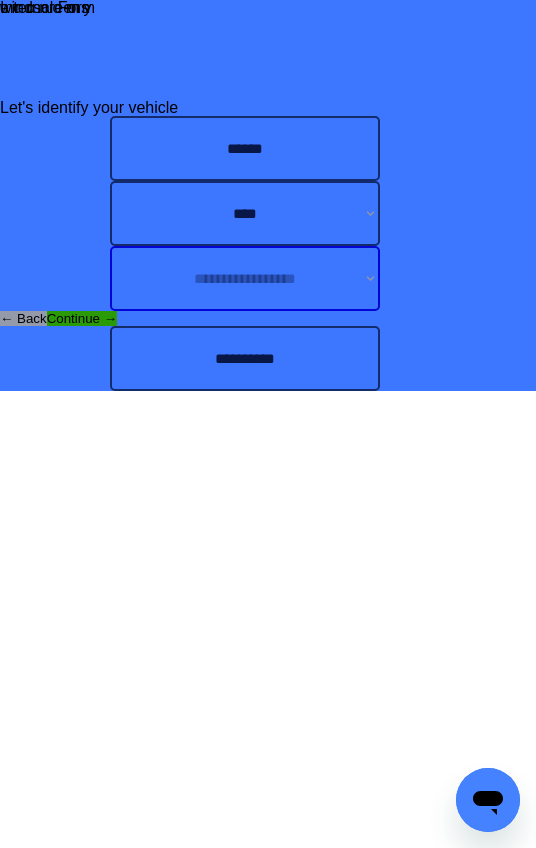 click on "**********" at bounding box center (245, 278) 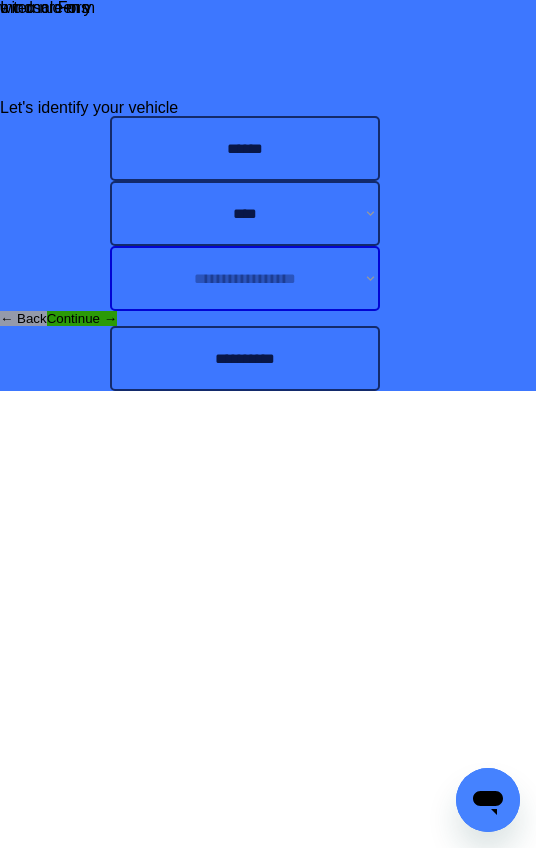 select on "**********" 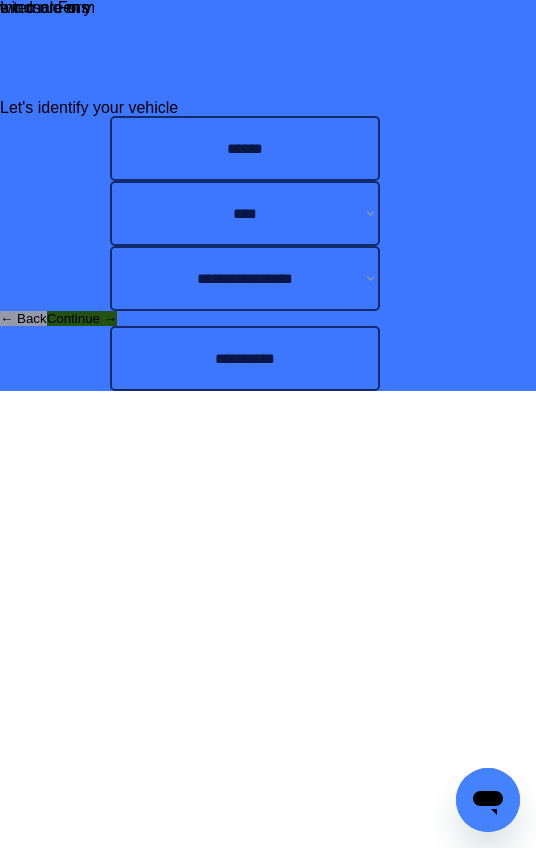 click on "Continue    →" at bounding box center (82, 318) 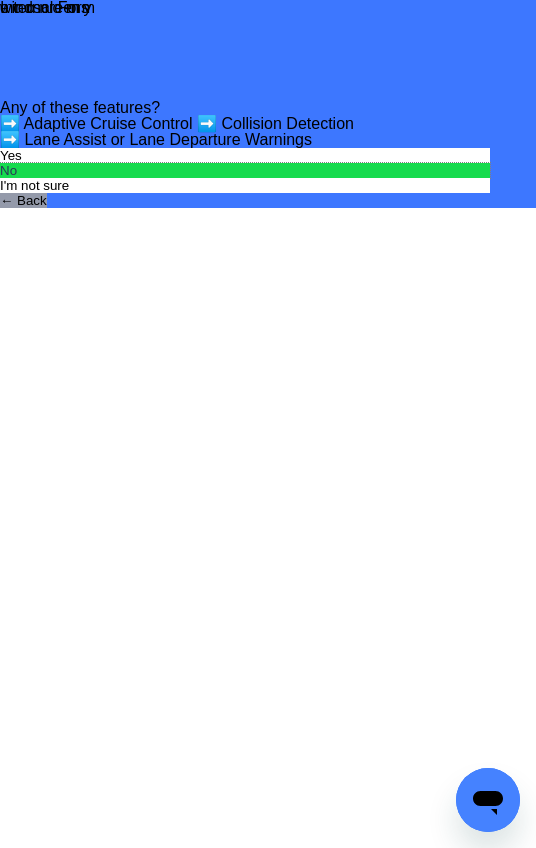 click on "No" at bounding box center (245, 170) 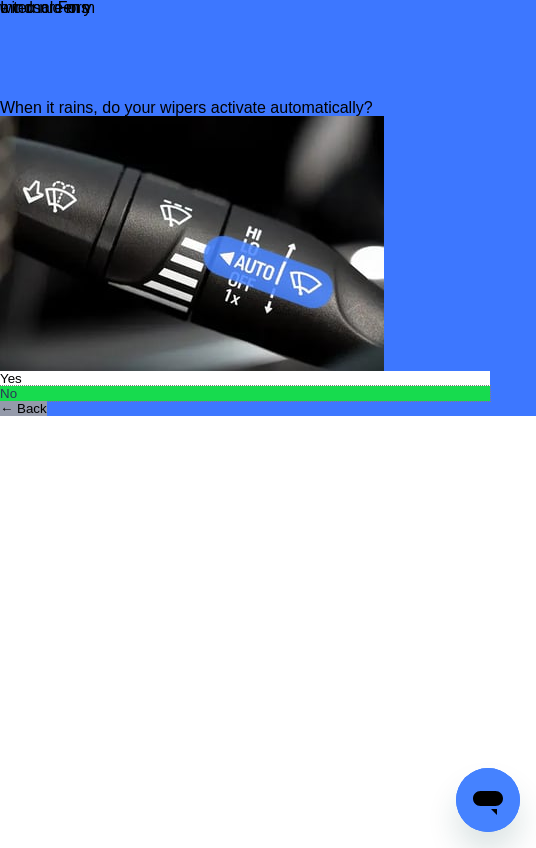 click on "No" at bounding box center [245, 393] 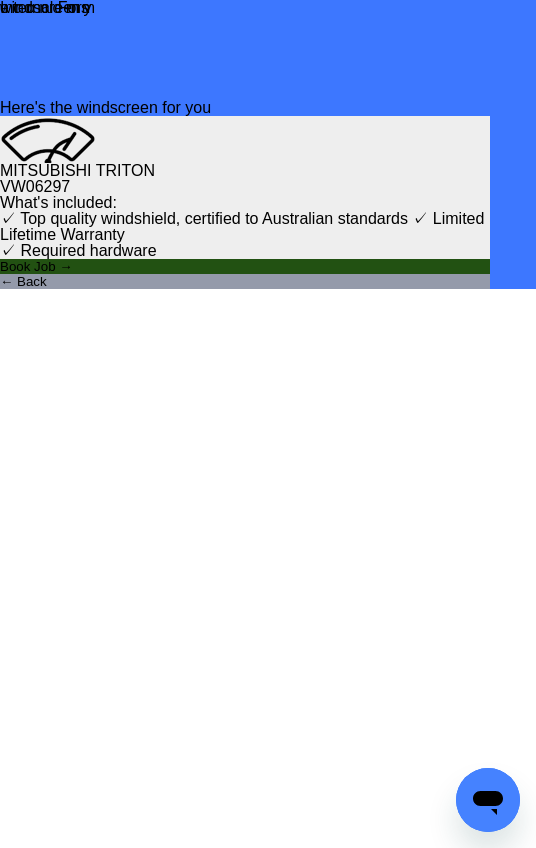 click on "Book Job    →" at bounding box center (245, 266) 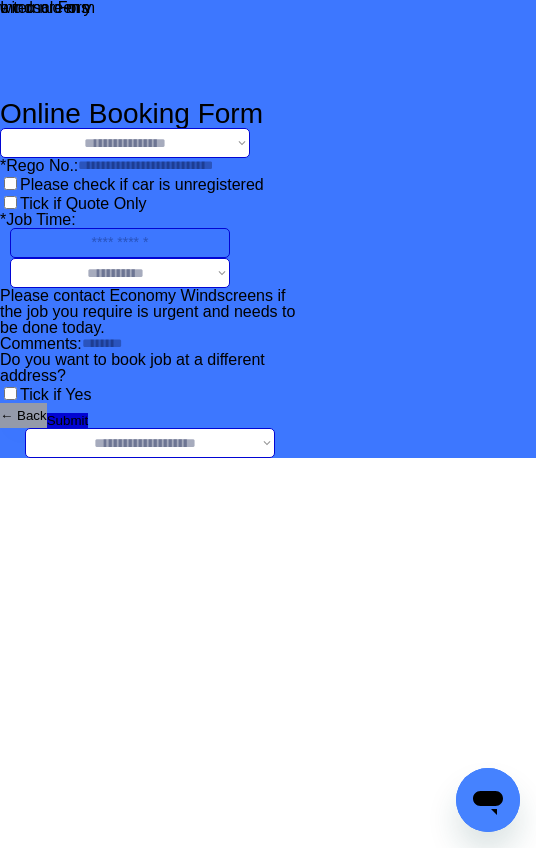 click on "**********" at bounding box center (125, 143) 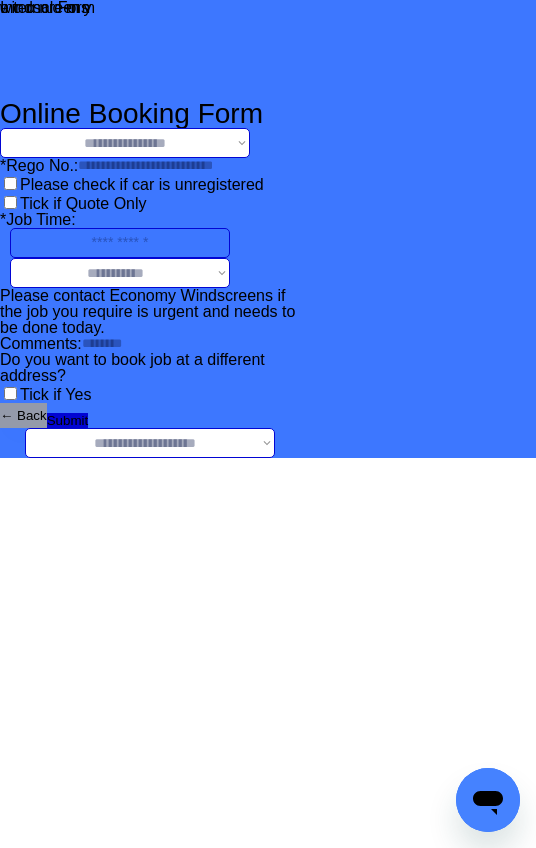 select on "**********" 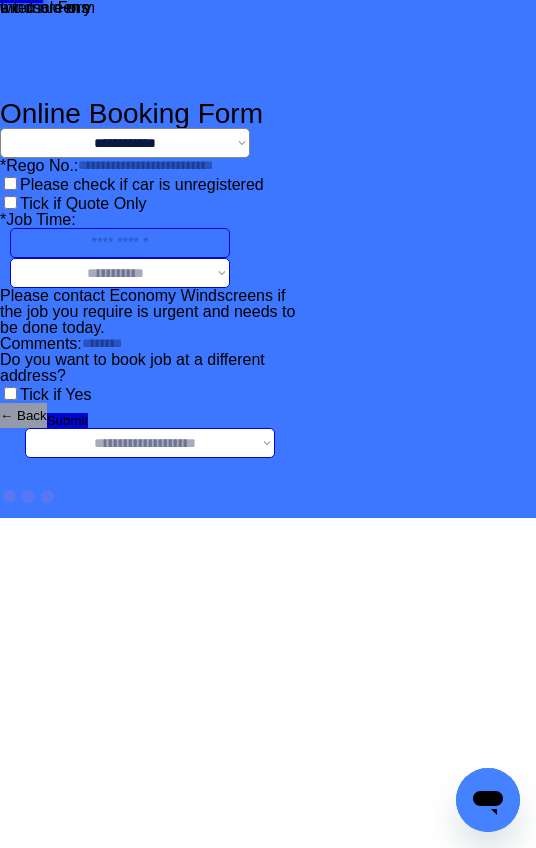 click on "**********" at bounding box center (150, 443) 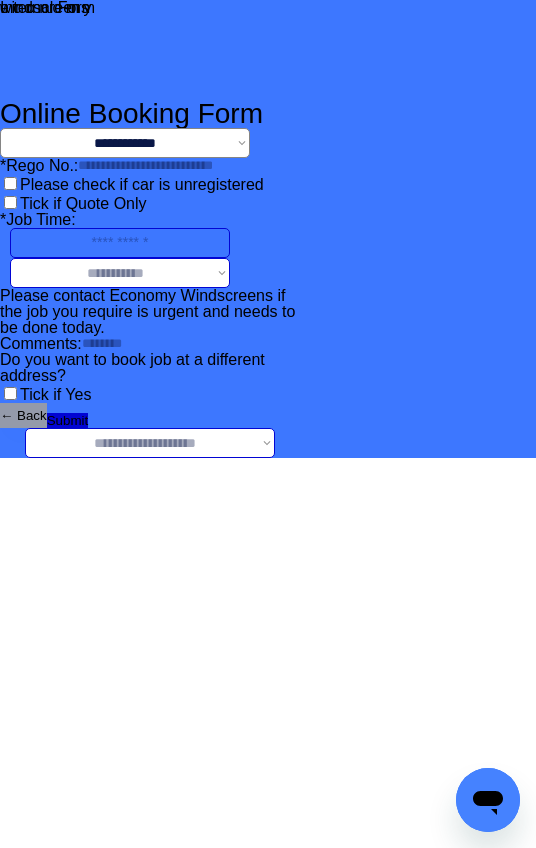 select on "*******" 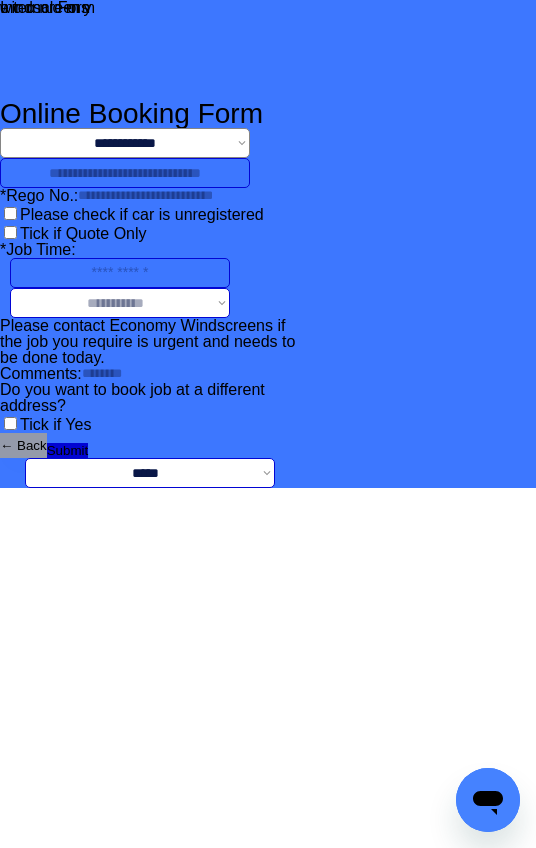 click at bounding box center [125, 173] 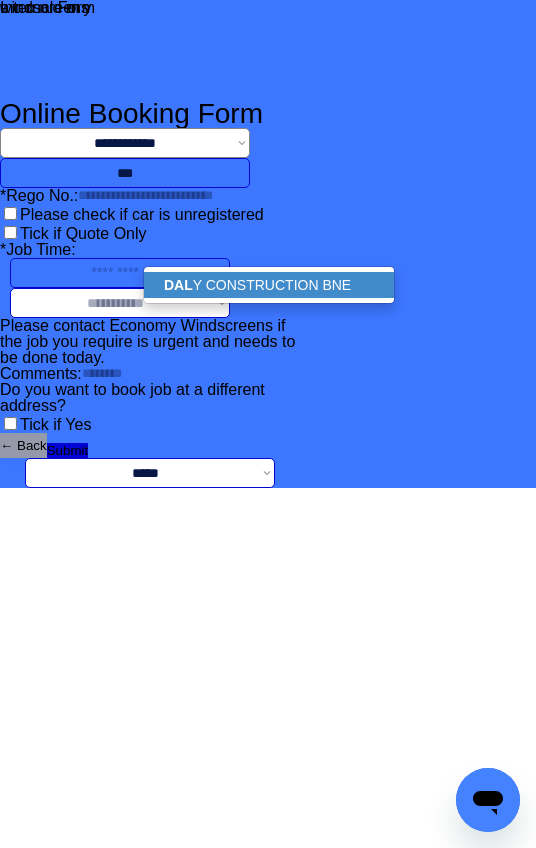 click on "DAL Y CONSTRUCTION BNE" at bounding box center (269, 285) 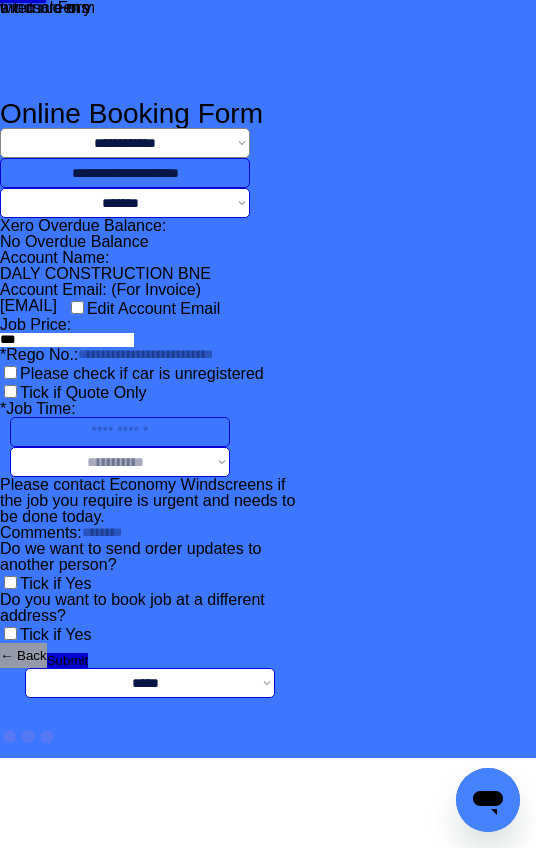 scroll, scrollTop: 226, scrollLeft: 0, axis: vertical 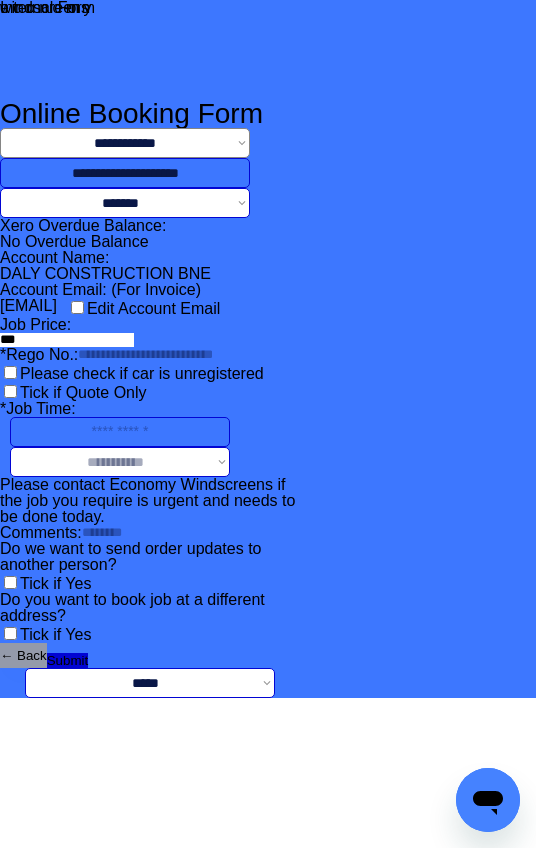 type on "**********" 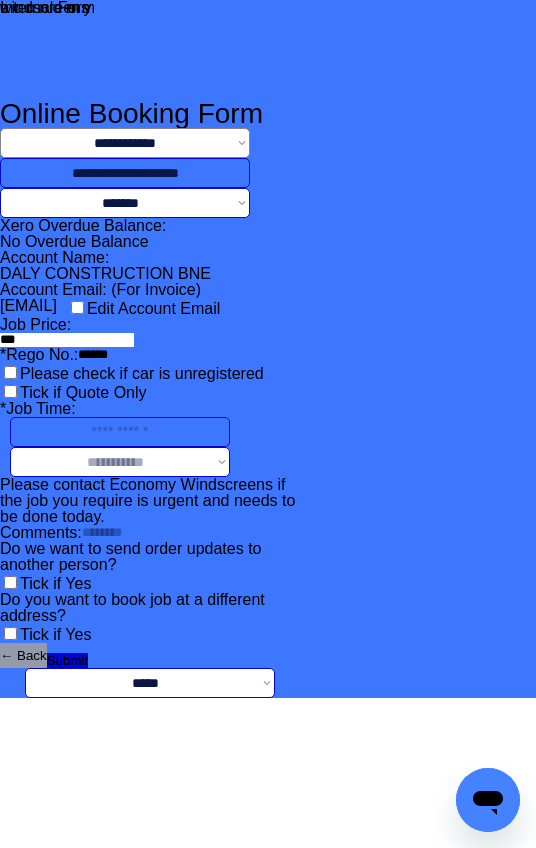 type on "******" 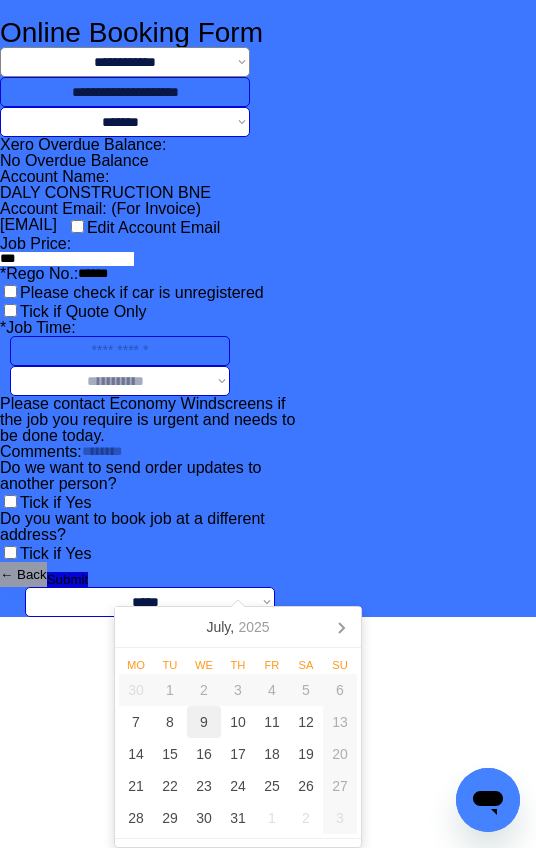 click on "9" at bounding box center [204, 722] 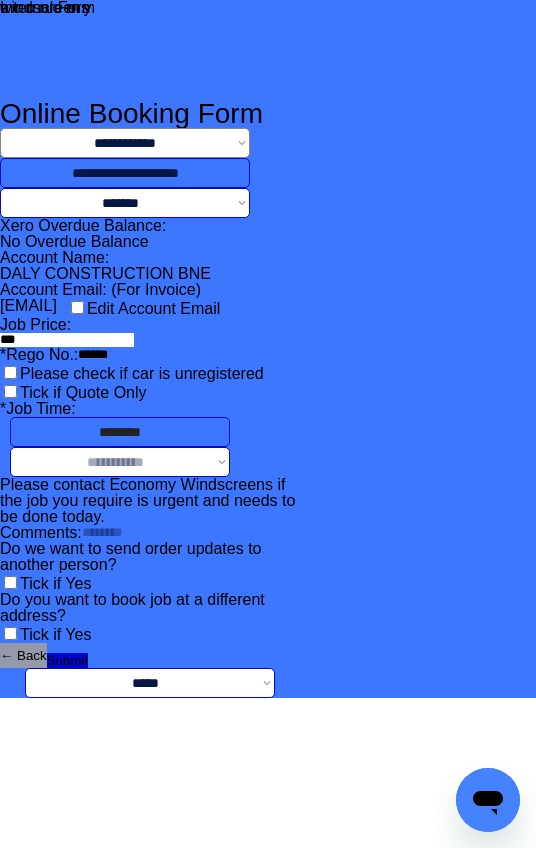 scroll, scrollTop: 191, scrollLeft: 0, axis: vertical 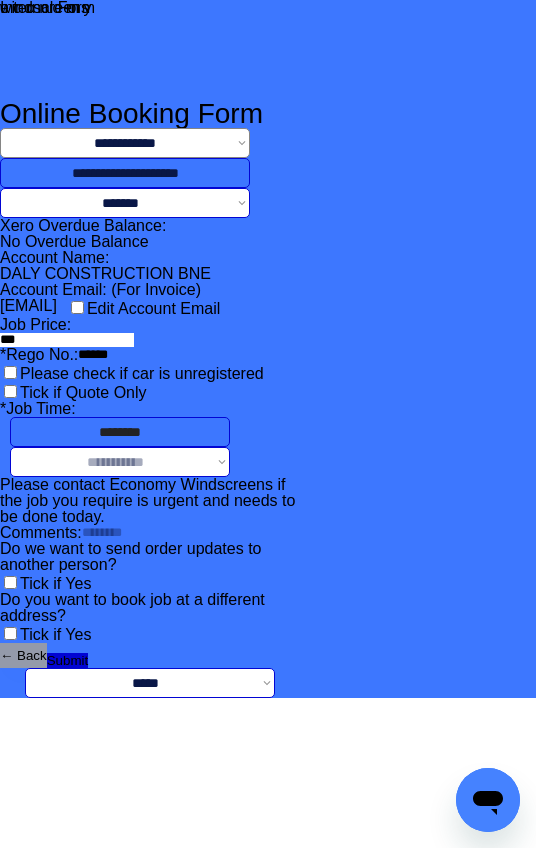 click on "**********" at bounding box center [120, 462] 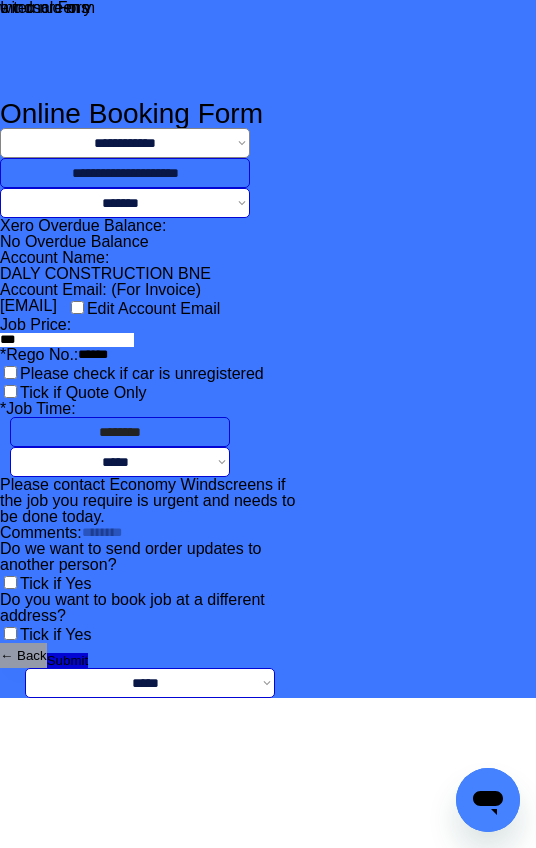 click on "**********" at bounding box center [120, 462] 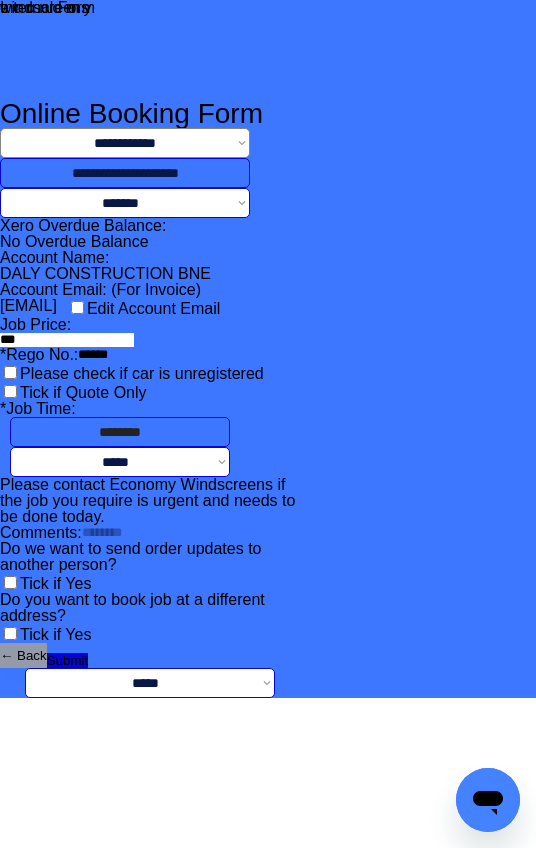 select on "*******" 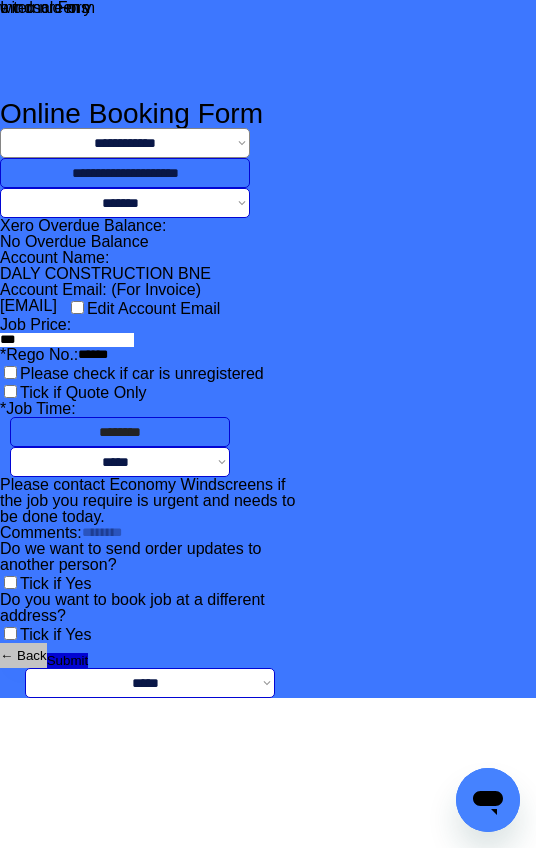 click on "←   Back" at bounding box center (23, 655) 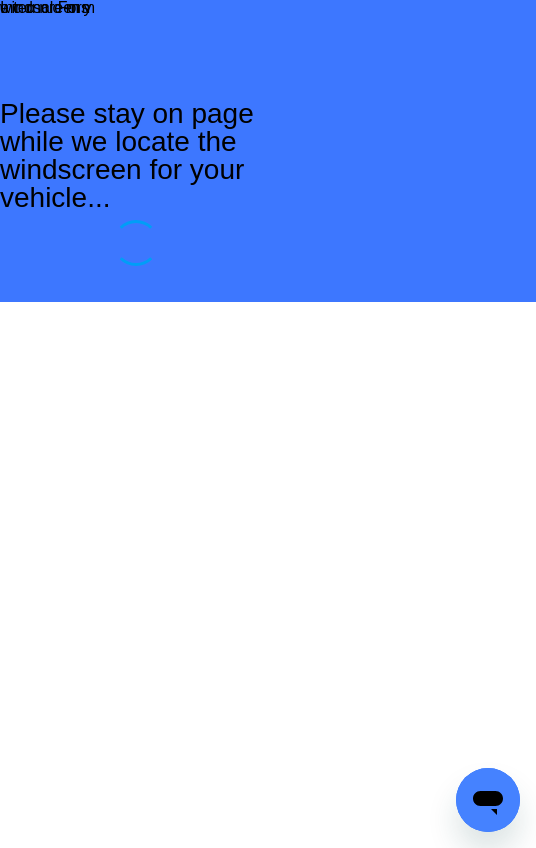 scroll, scrollTop: 0, scrollLeft: 0, axis: both 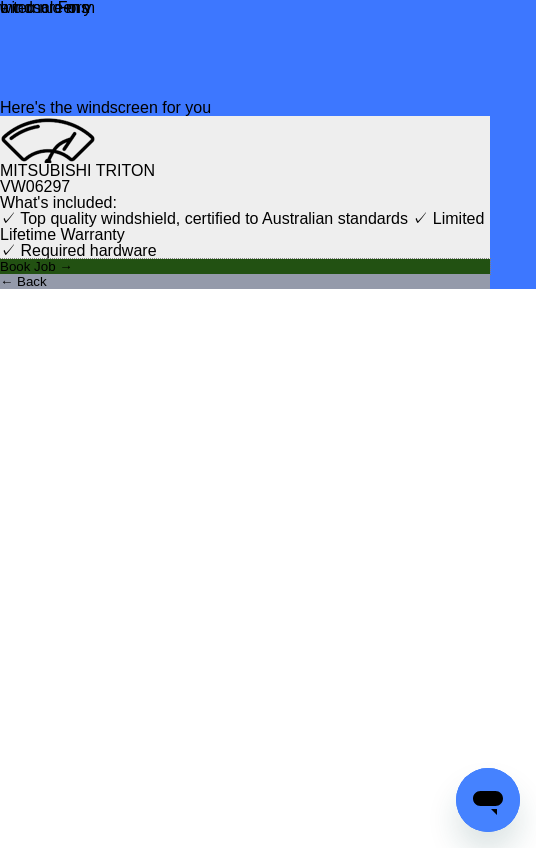 click on "Book Job    →" at bounding box center (245, 266) 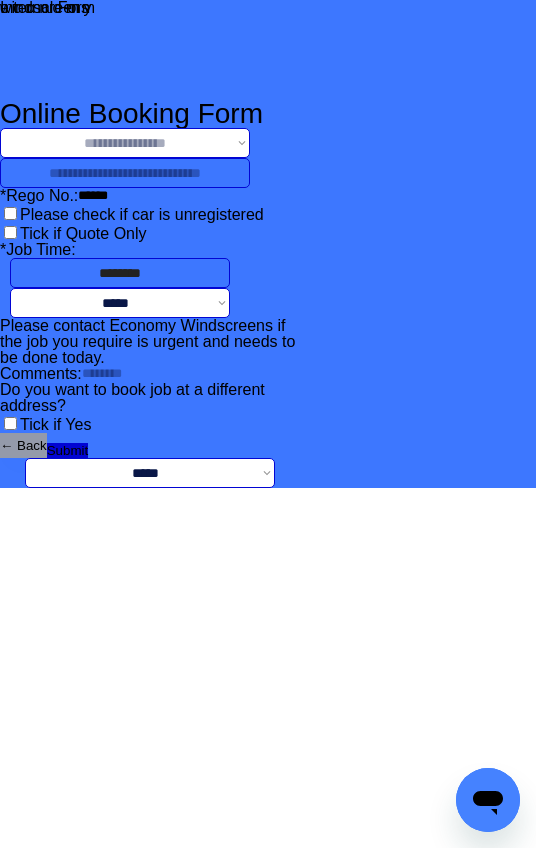 click on "**********" at bounding box center (125, 143) 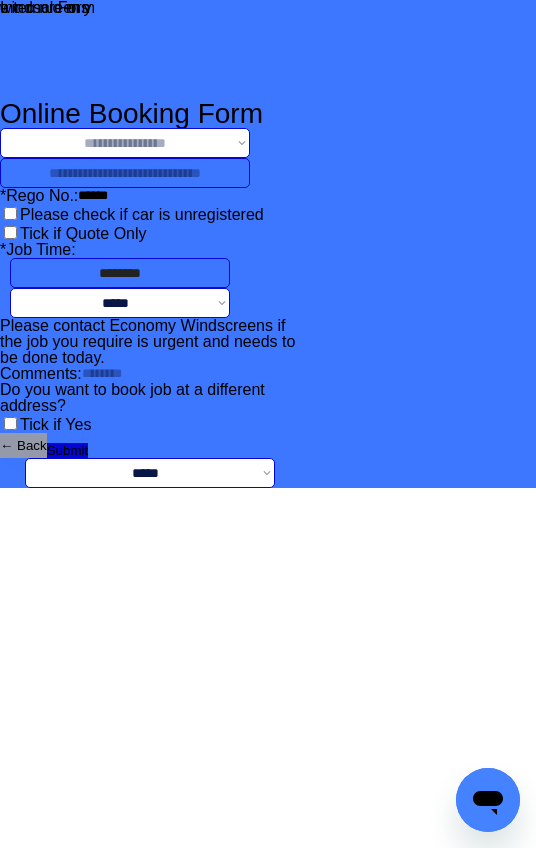 select on "**********" 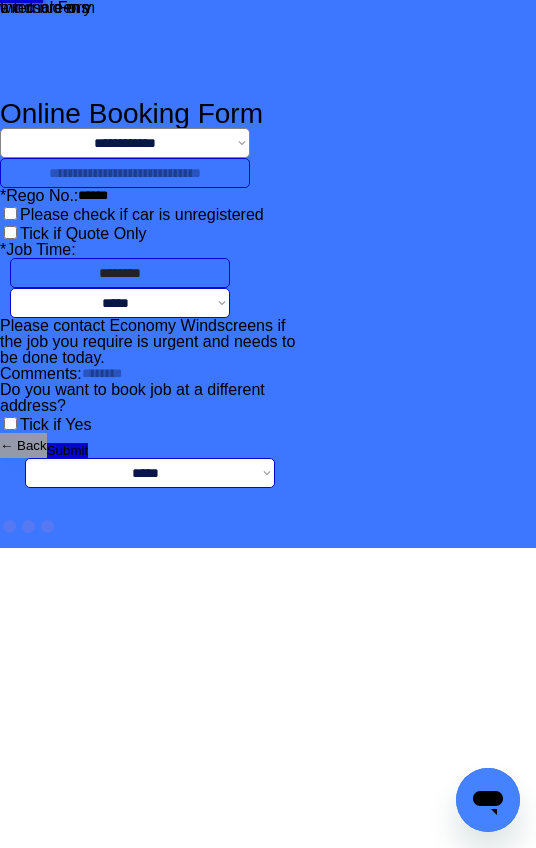 click at bounding box center (125, 173) 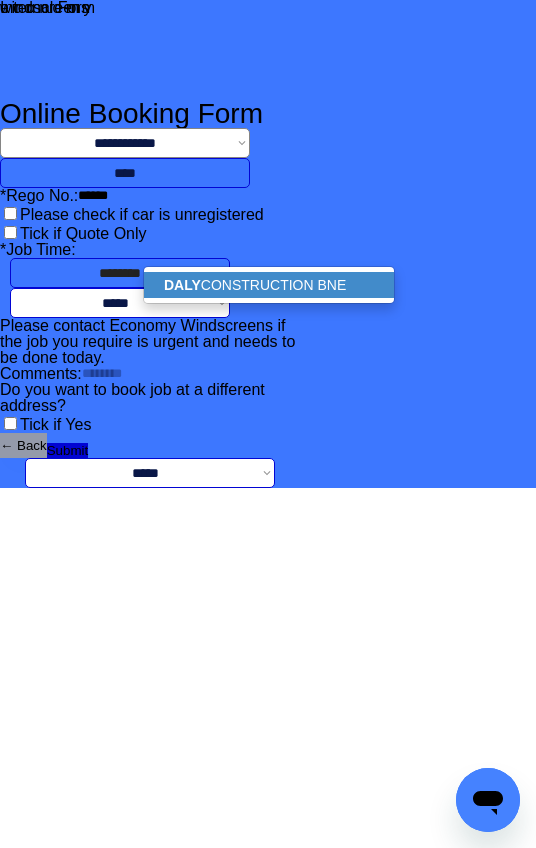 click on "DALY  CONSTRUCTION BNE" at bounding box center (269, 285) 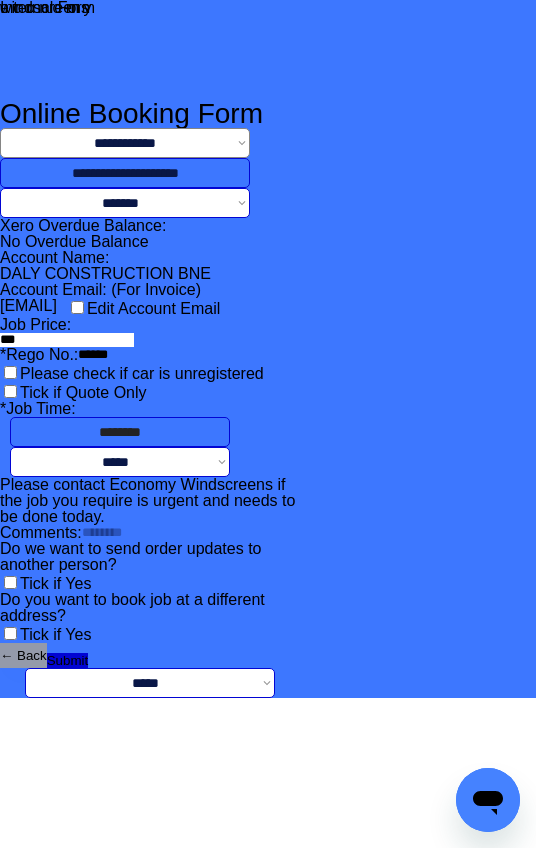 scroll, scrollTop: 226, scrollLeft: 0, axis: vertical 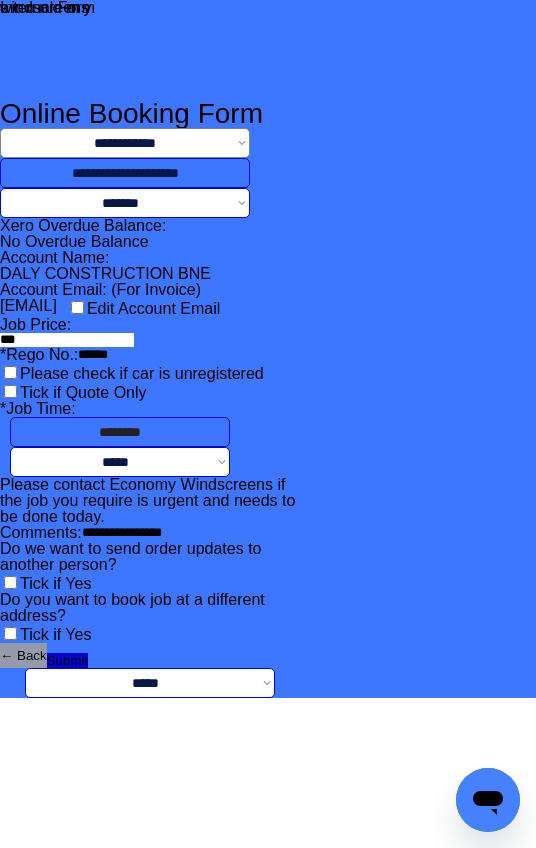 type on "**********" 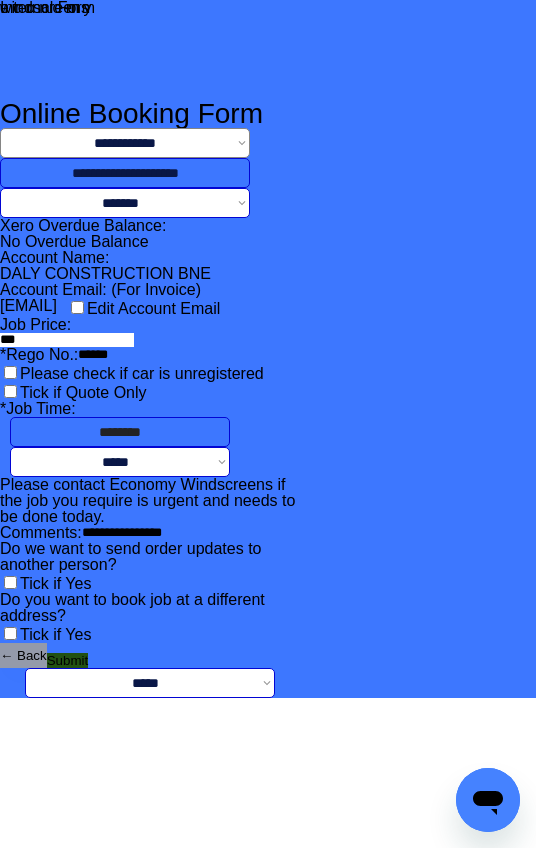 click on "Submit" at bounding box center [67, 660] 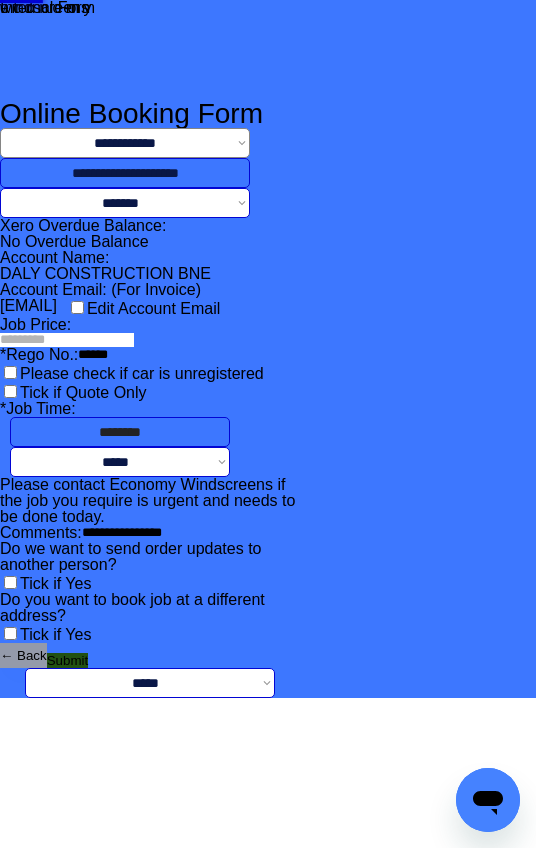 scroll, scrollTop: 0, scrollLeft: 0, axis: both 